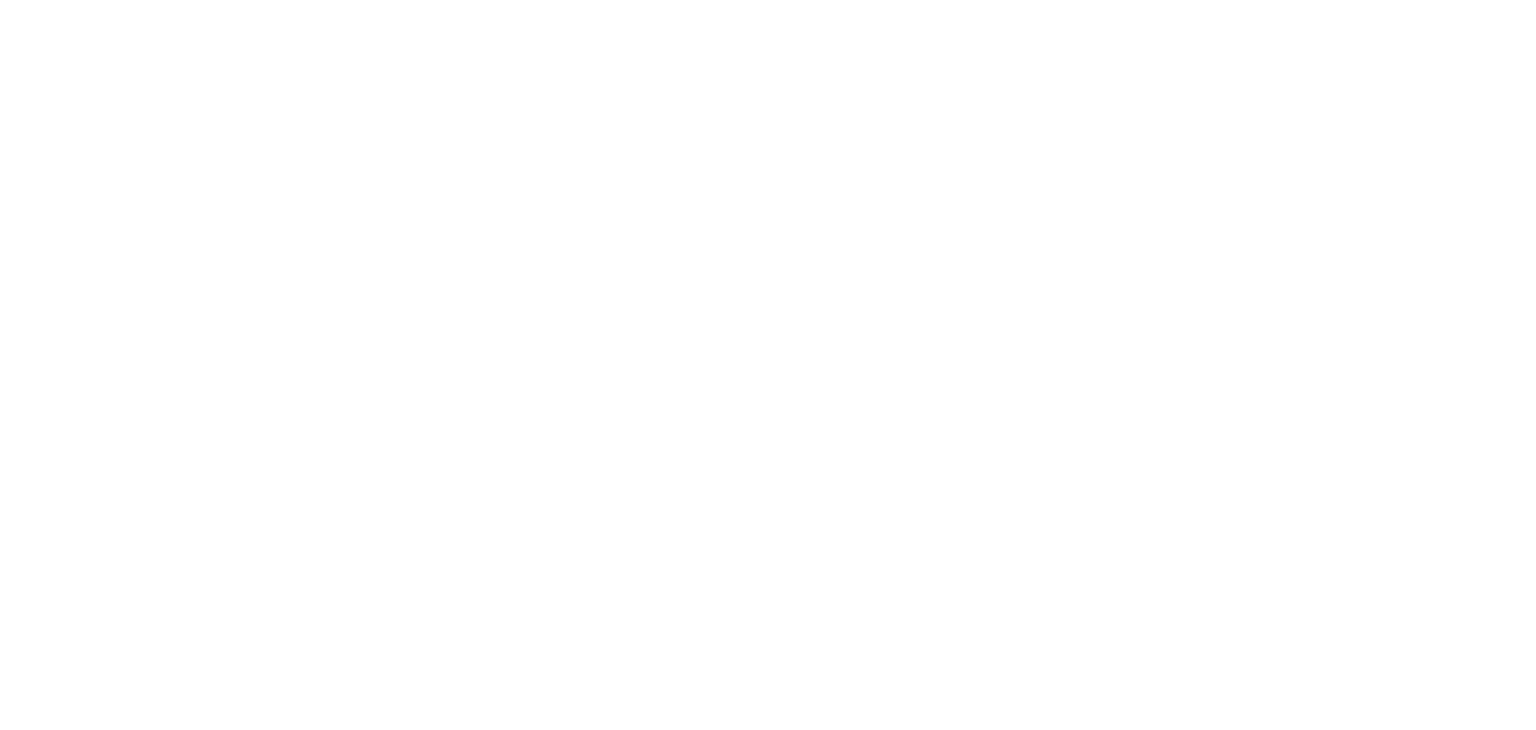 scroll, scrollTop: 0, scrollLeft: 0, axis: both 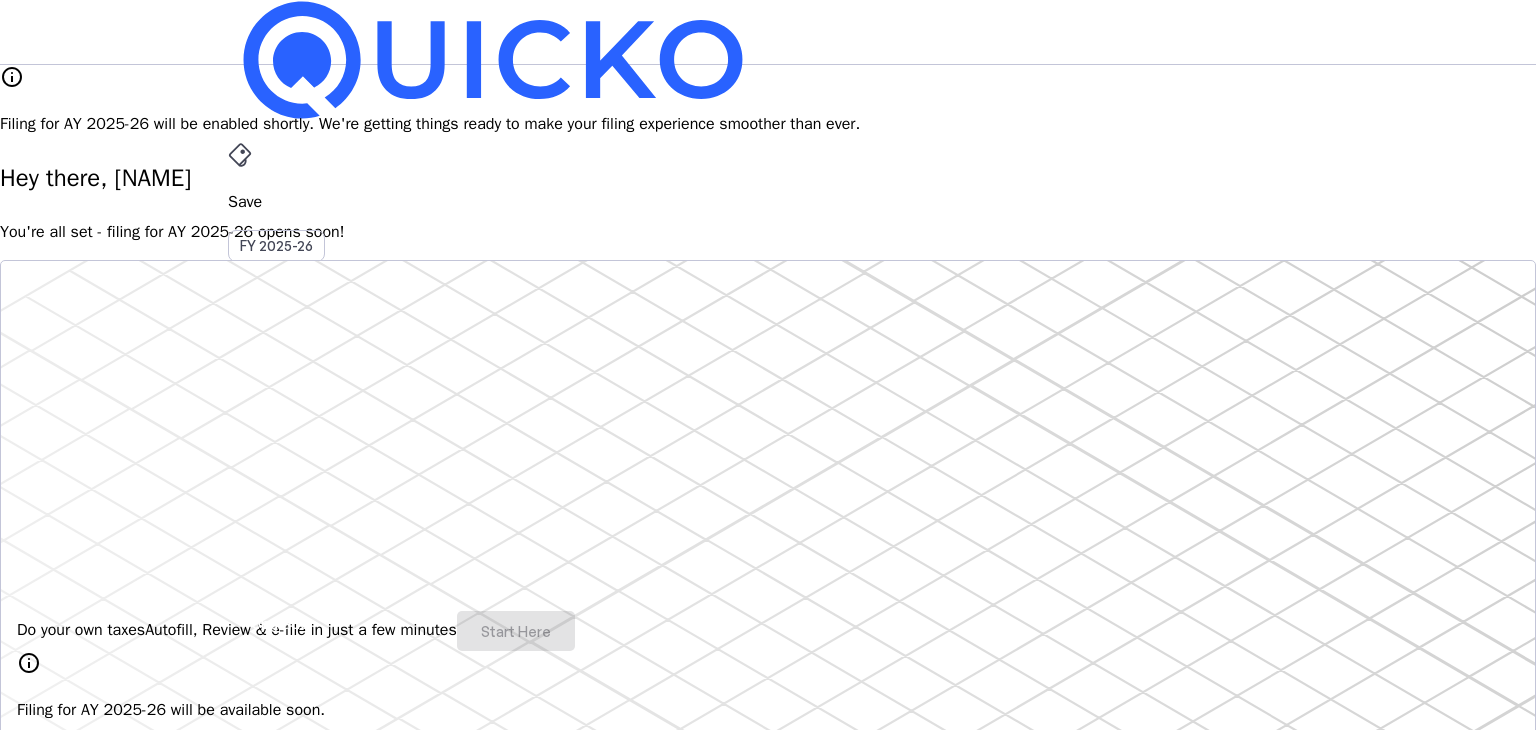 click on "Save FY [YEAR]-[YEAR] Pay File AY [YEAR]-[YEAR] More arrow_drop_down SK Upgrade info Filing for AY [YEAR]-[YEAR] will be enabled shortly. We're getting things ready to make your filing experience smoother than ever. Hey there, [FIRST] You're all set - filing for AY [YEAR]-[YEAR] opens soon! Do your own taxes Autofill, Review & e-file in just a few minutes Start Here info Filing for AY [YEAR]-[YEAR] will be available soon. 4.8/5 | 1400 reviews We do your taxes Expert will prepare, review & e-file your tax return, making sure nothing gets missed. Explore Benefits of filing on Quicko Fetch everything using Autofill Automatically retrieve your income, deductions, tax credits & losses directly from ITD. No need of any forms! Connect to multiple apps In just a few clicks, seamlessly fetch all your trades directly from your broker and ensure accurate reporting. Get Personalized Insights Gain full visibility into the computation. Easily view and understand how your taxes are calculated. Explore Upgrade to Elite" at bounding box center (768, 1670) 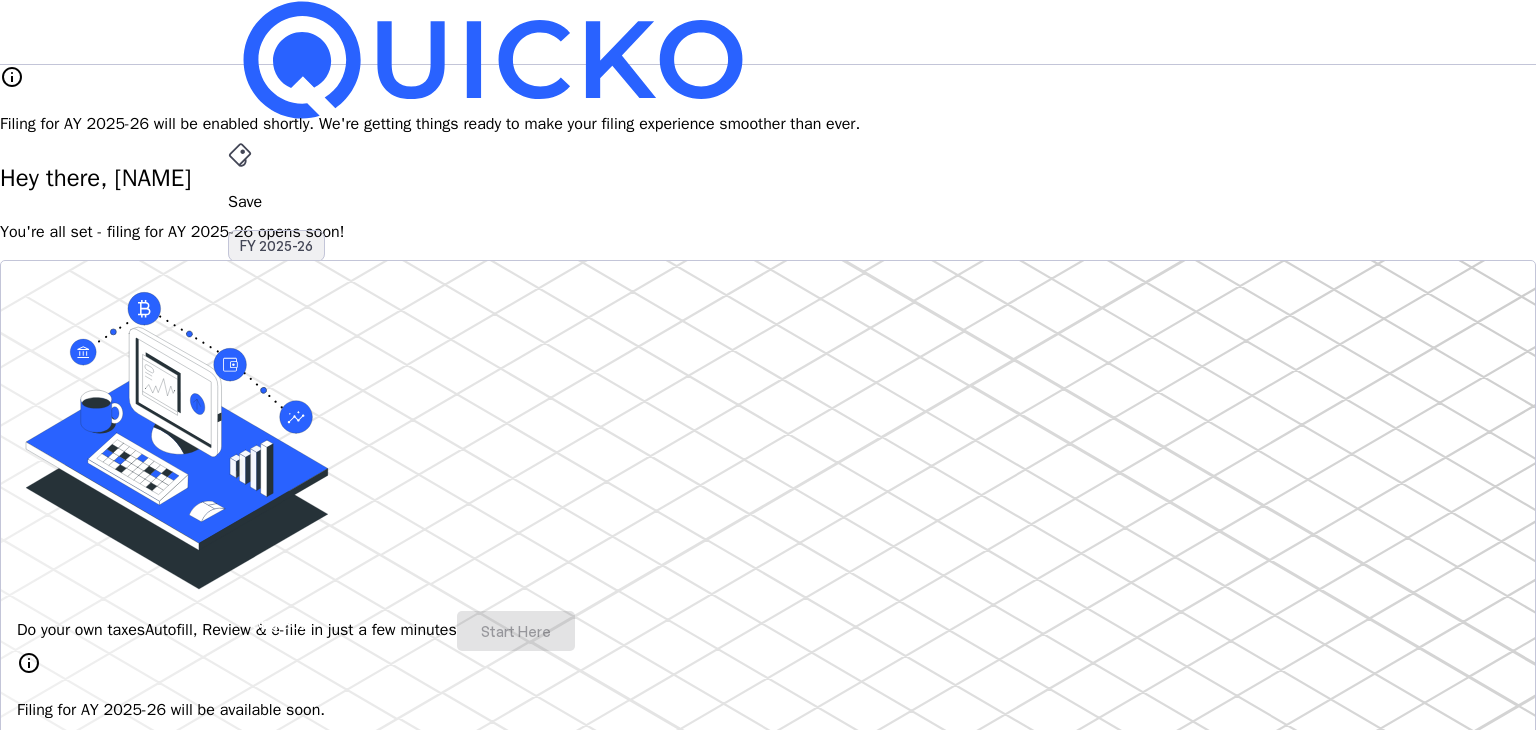 click on "FY 2025-26" at bounding box center [276, 246] 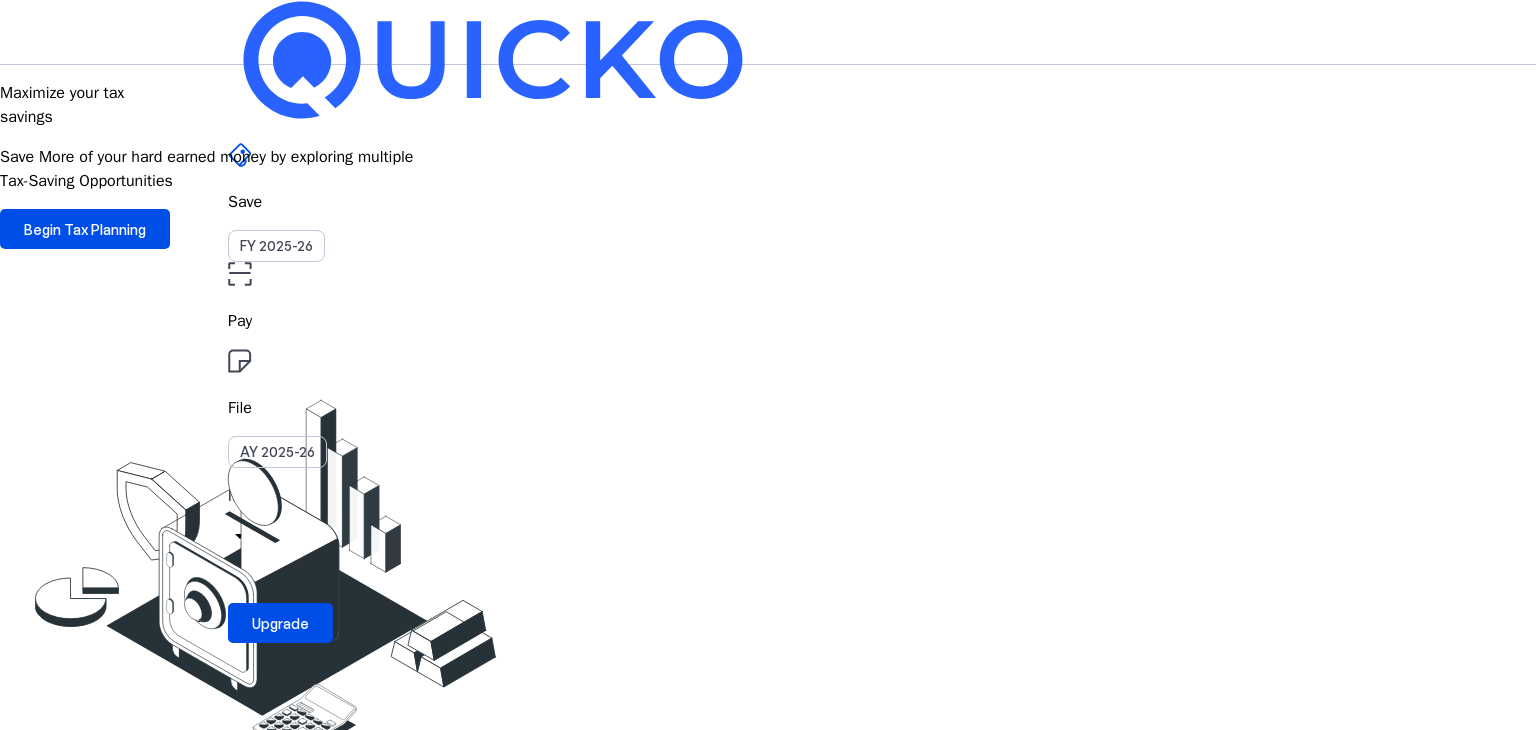 click on "arrow_drop_down" at bounding box center (240, 536) 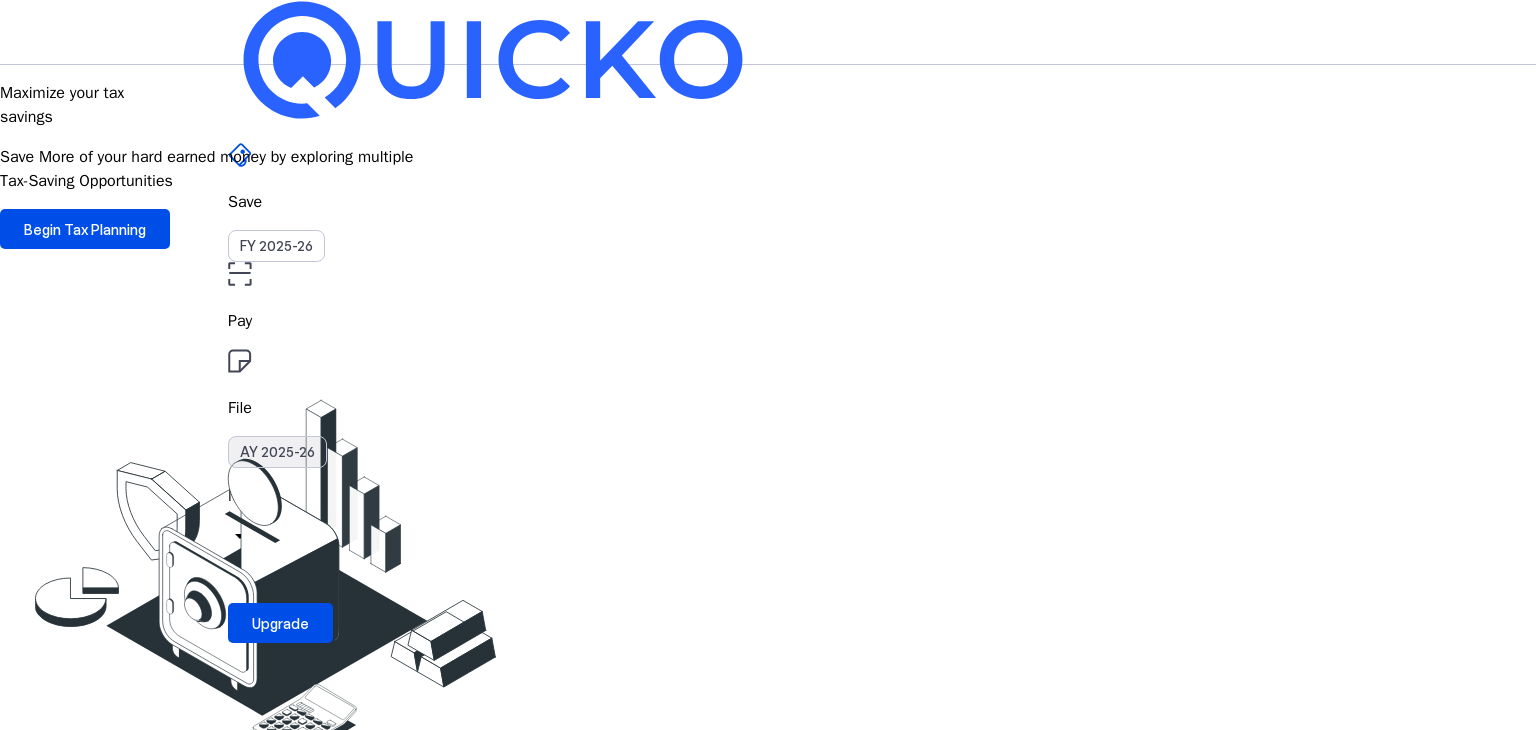 click on "AY 2025-26" at bounding box center [277, 452] 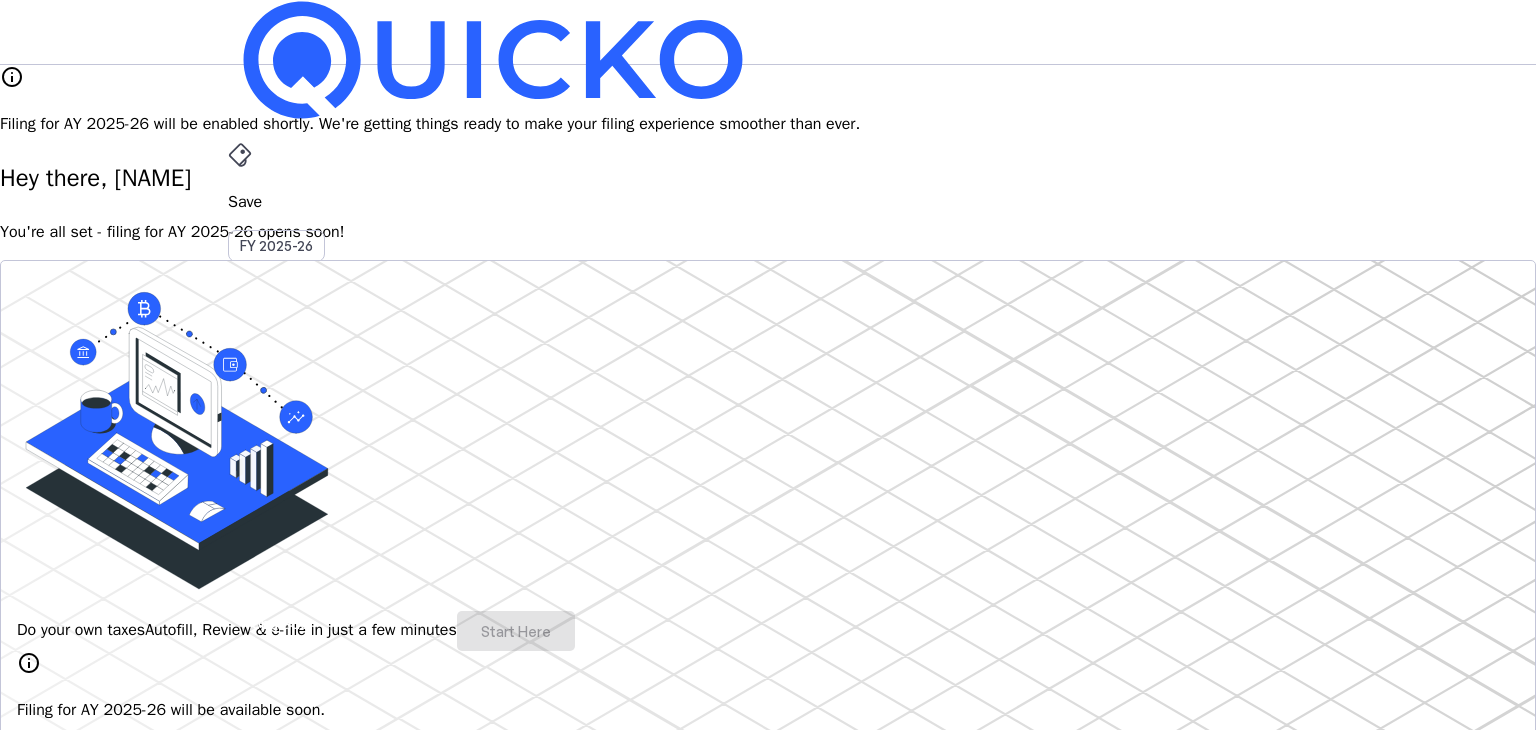 click on "Save FY [YEAR]-[YEAR] Pay File AY [YEAR]-[YEAR] More arrow_drop_down SK Upgrade info Filing for AY [YEAR]-[YEAR] will be enabled shortly. We're getting things ready to make your filing experience smoother than ever. Hey there, [FIRST] You're all set - filing for AY [YEAR]-[YEAR] opens soon! Do your own taxes Autofill, Review & e-file in just a few minutes Start Here info Filing for AY [YEAR]-[YEAR] will be available soon. 4.8/5 | 1400 reviews We do your taxes Expert will prepare, review & e-file your tax return, making sure nothing gets missed. Explore Benefits of filing on Quicko Fetch everything using Autofill Automatically retrieve your income, deductions, tax credits & losses directly from ITD. No need of any forms! Connect to multiple apps In just a few clicks, seamlessly fetch all your trades directly from your broker and ensure accurate reporting. Get Personalized Insights Gain full visibility into the computation. Easily view and understand how your taxes are calculated. Explore Upgrade to Elite" at bounding box center [768, 1670] 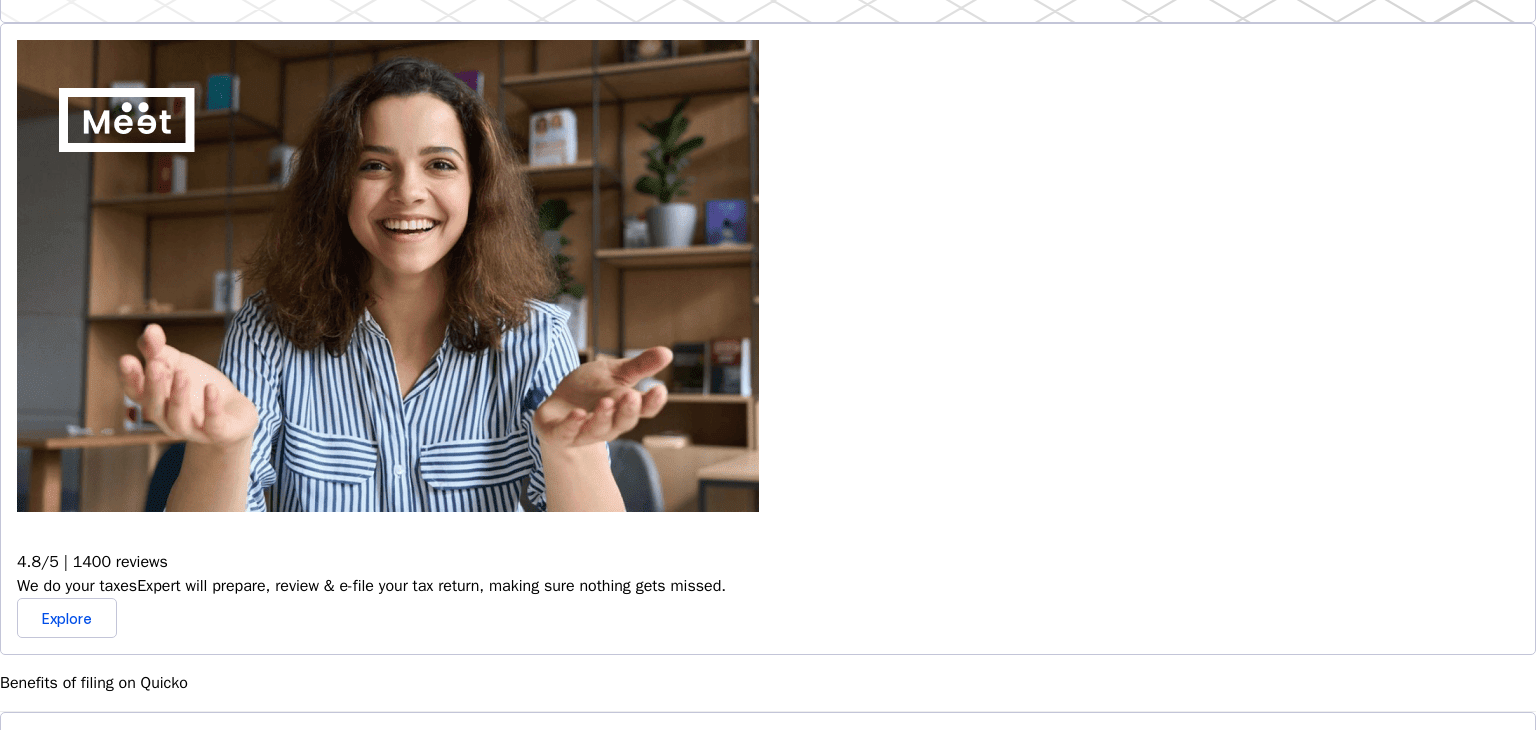 scroll, scrollTop: 0, scrollLeft: 0, axis: both 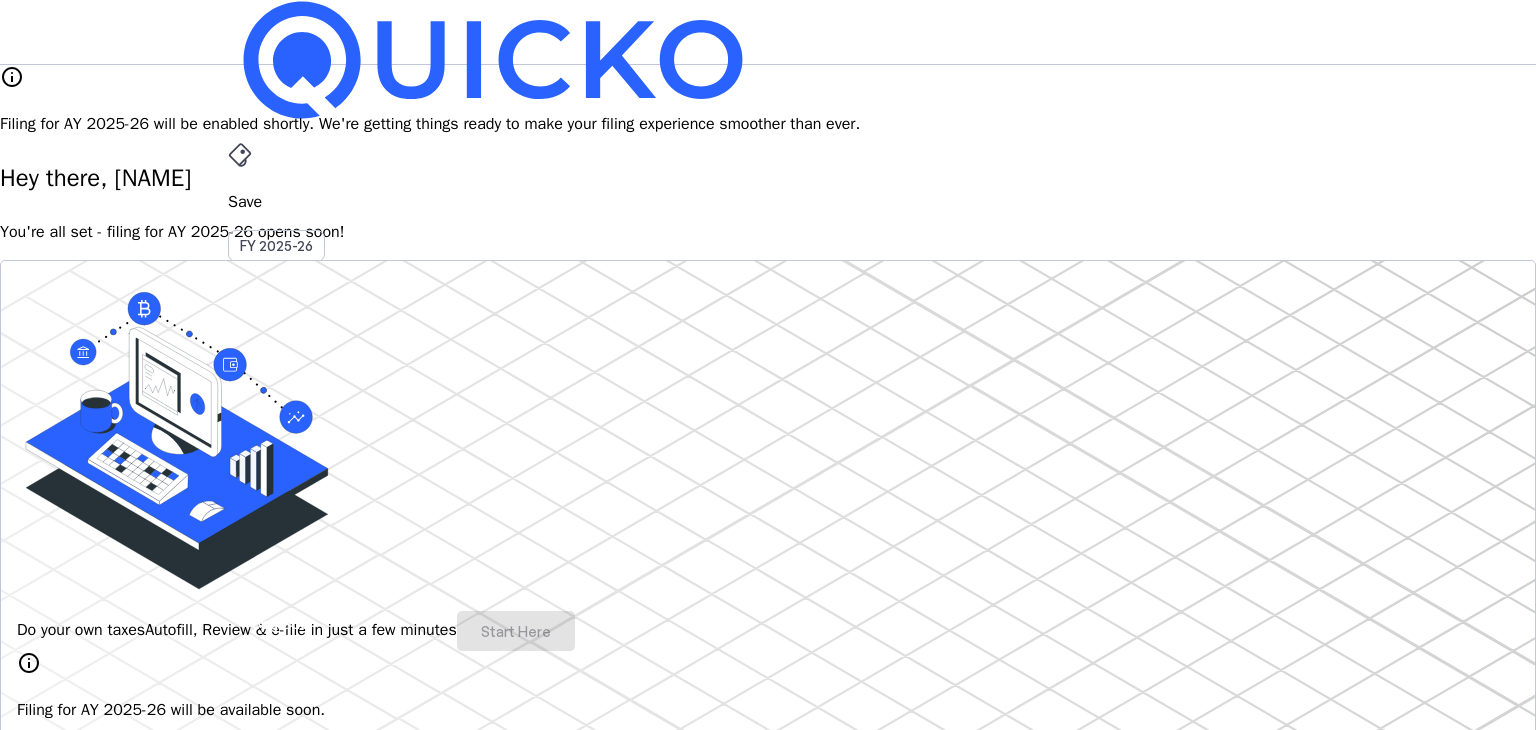 click on "Filing for AY 2025-26 will be enabled shortly. We're getting things ready to make your filing experience smoother than ever." at bounding box center [768, 124] 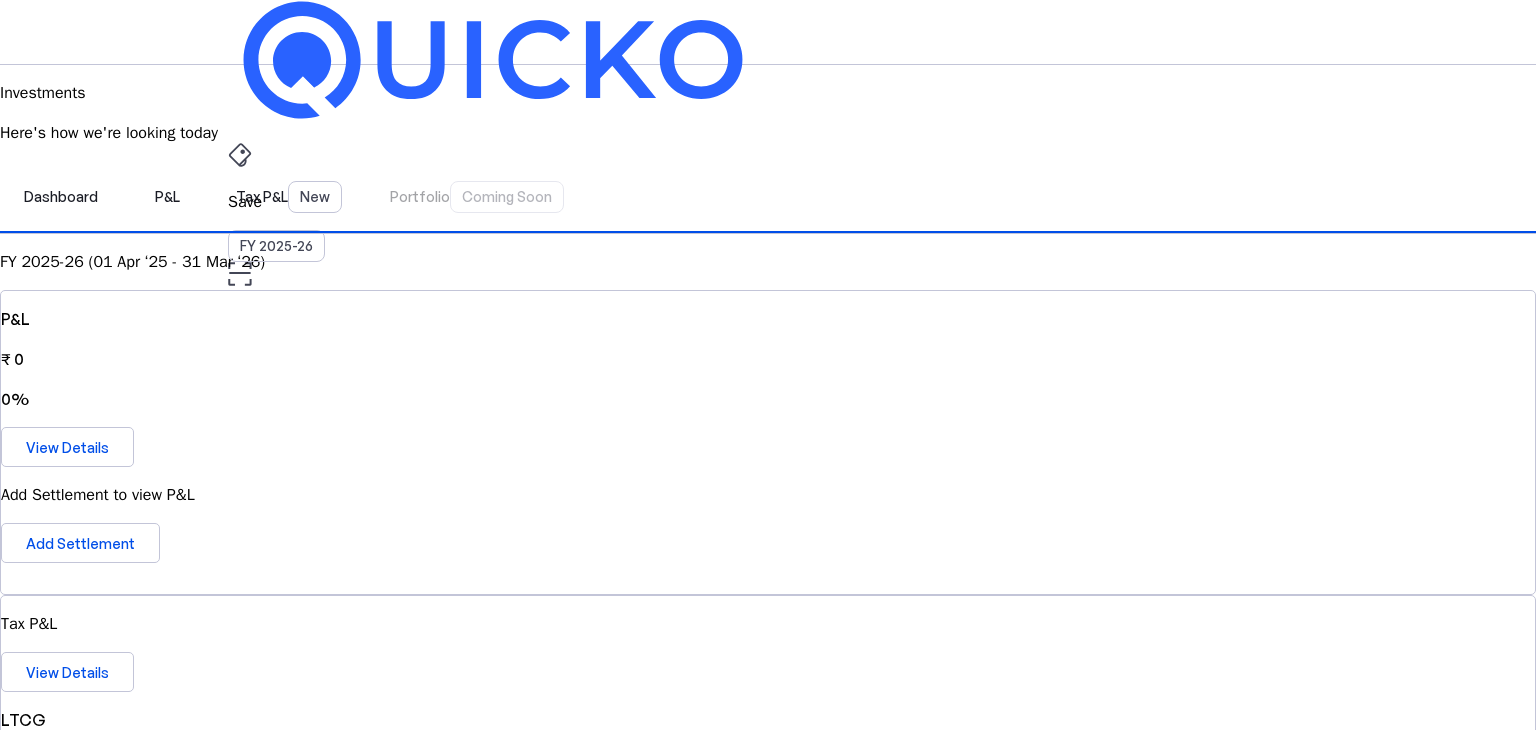 click on "Save FY [YEAR]-[YEAR] Pay File AY [YEAR]-[YEAR] Investments arrow_drop_down SK Upgrade Investments Here's how we're looking today Dashboard P&L Tax P&L New Portfolio Coming Soon FY [YEAR]-[YEAR] ([DATE] ‘[YEAR] - [DATE] ‘[YEAR]) P&L ₹ 0 0% View Details Add Settlement to view P&L Add Settlement Tax P&L View Details LTCG ₹ 0 STCG ₹ 0 Intraday ₹ 0 F&O ₹ 0 Settlements 0 No Settlements Added Add Settlement category Investment Accounts Share your aggregate P&L and Portfolio for them to help you gain some actionable insights! Zerodha LUM393 add Connect Account download_file Coming soon Download reports Get your aggregate P&L details all laid out in a uniform, readable and clean document download_file Download supervised_user_circle Coming soon Share with your accountant Share your aggregate P&L and Portfolio for them to help you gain some actionable insights! settings Manage Access © Quicko Infosoft Private Limited Built with favorite from Ahmedabad" at bounding box center [768, 1120] 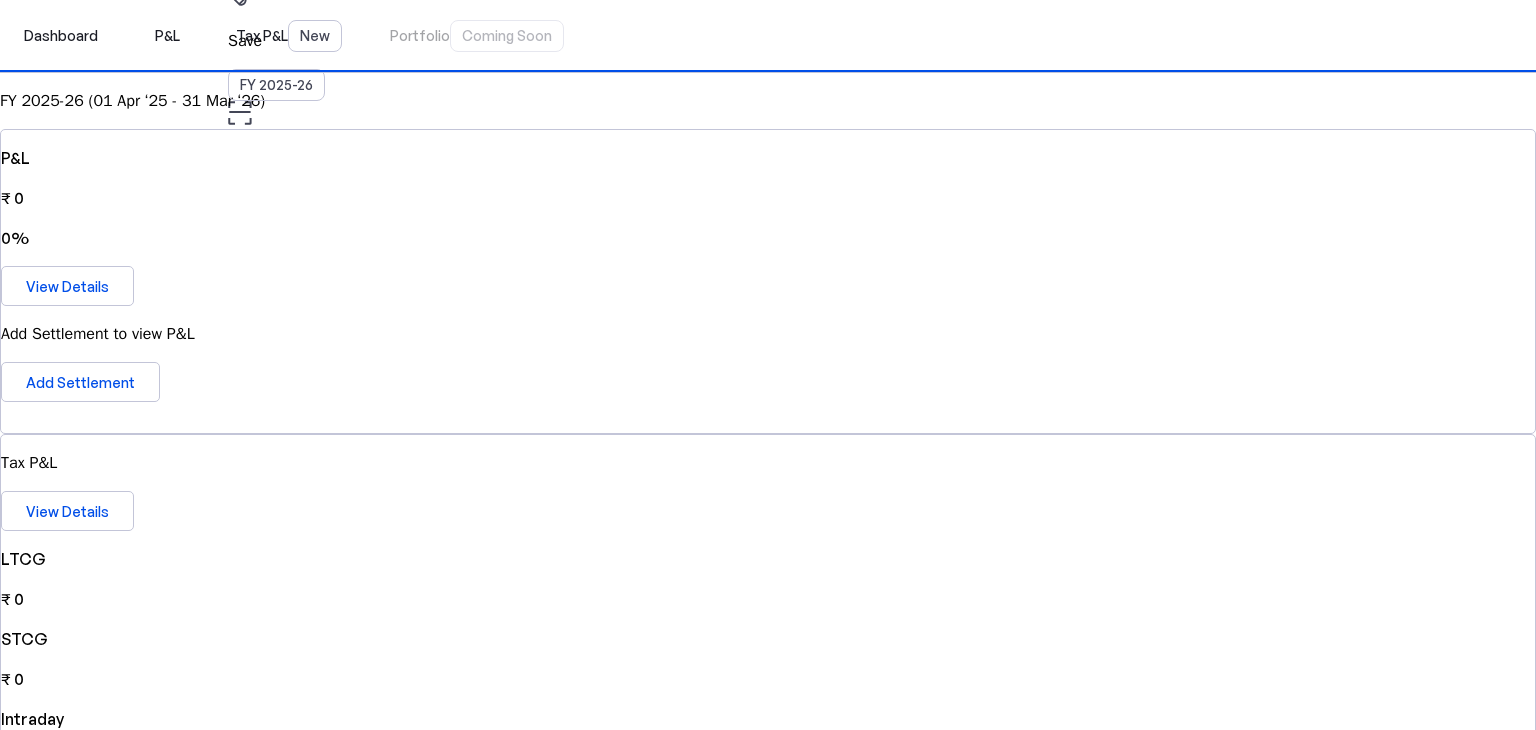 scroll, scrollTop: 0, scrollLeft: 0, axis: both 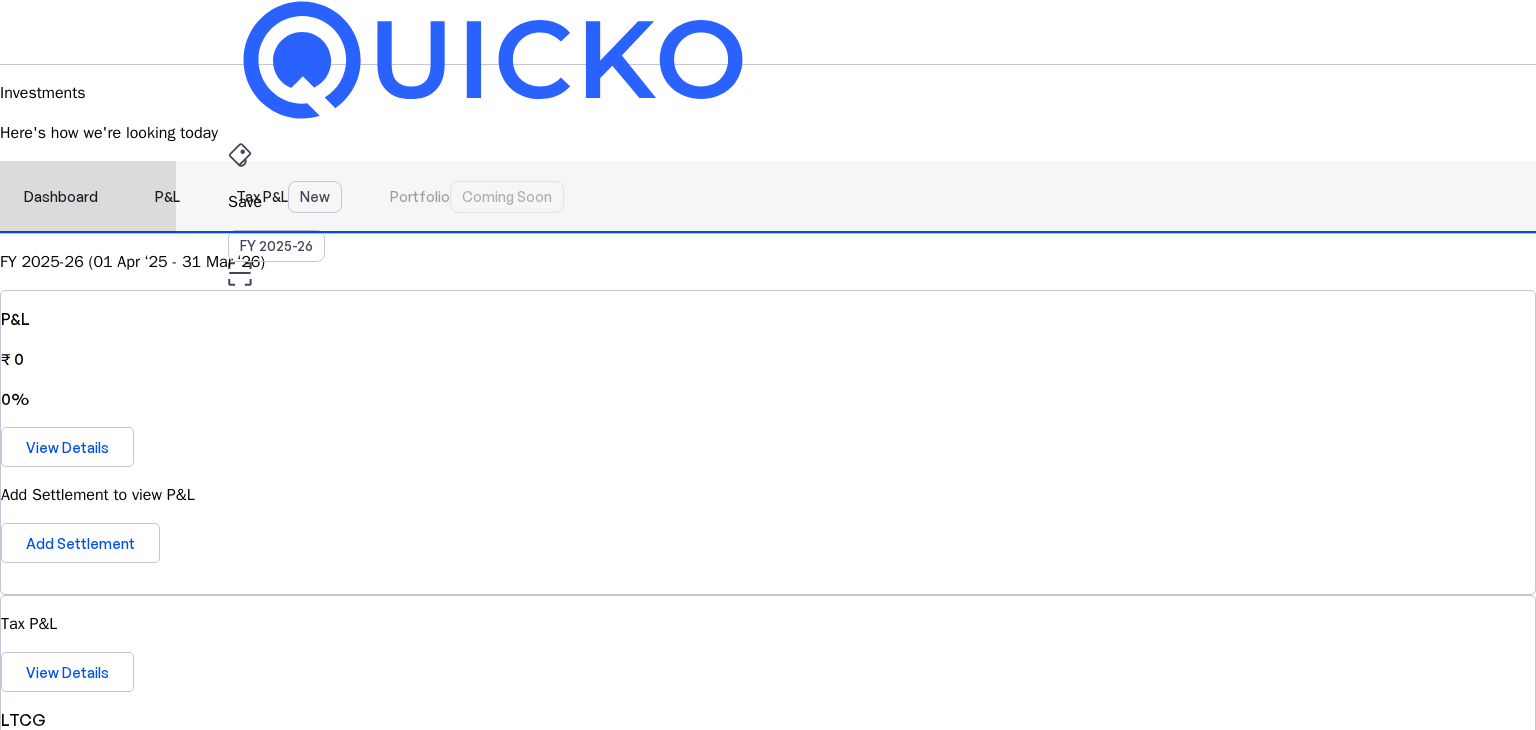 click on "P&L" at bounding box center (167, 197) 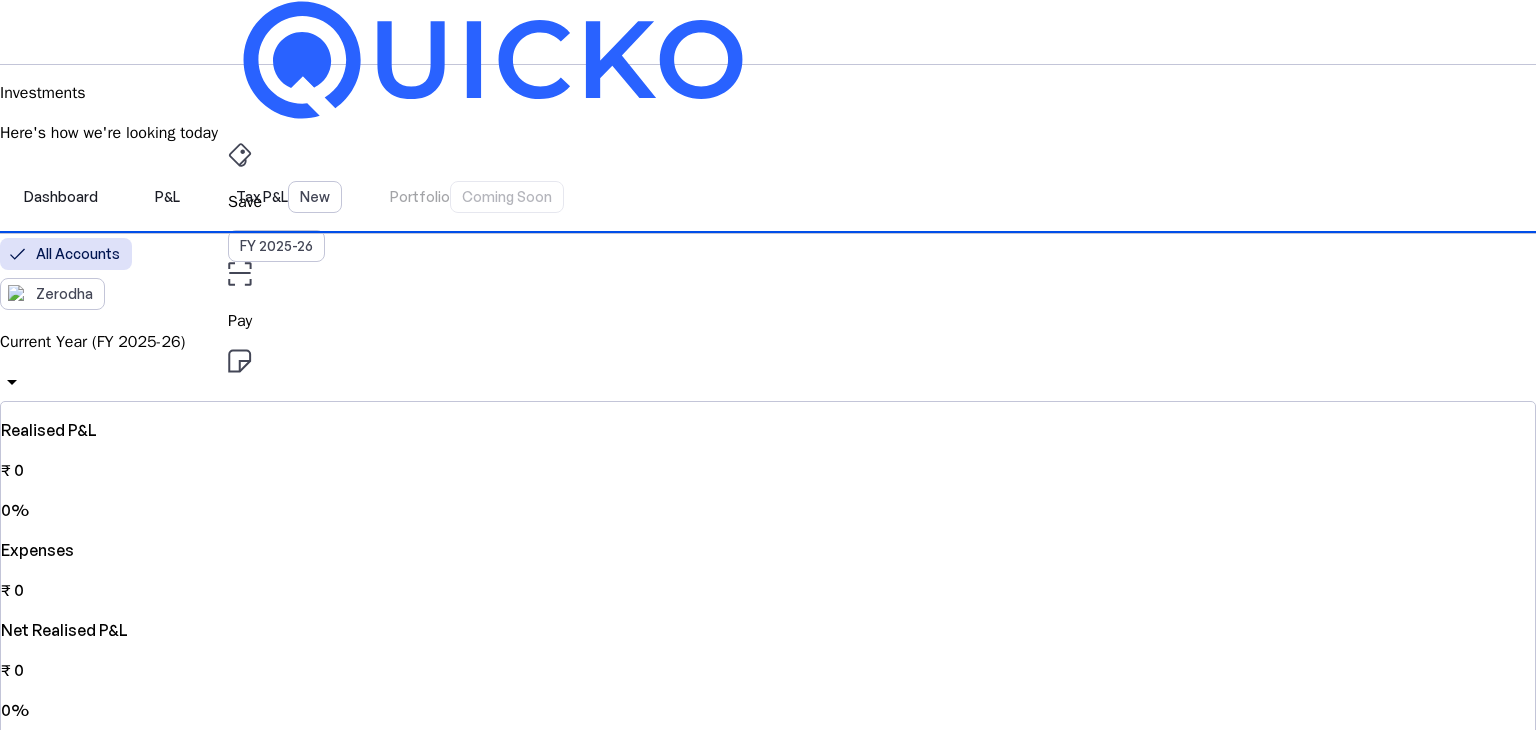 click on "Save FY [YEAR]-[YEAR]  Pay   File AY [YEAR]-[YEAR]  Investments  arrow_drop_down  SK   Upgrade  Investments Here's how we're looking today  Dashboard   P&L   Tax P&L  New  Portfolio  Coming Soon All Accounts  Zerodha   Current Year (FY [YEAR]-[YEAR])   arrow_drop_down  Realised P&L ₹ 0 0% Expenses ₹ 0 Net Realised P&L ₹ 0 0% FY [YEAR]-[YEAR] ([DATE] - [DATE]) Apr May Jun Jul Aug Sep Oct Nov Dec Jan Feb Mar ₹0 on [DATE] ₹0 on [DATE] ₹0 on [DATE] ₹0 on [DATE] ₹0 on [DATE] ₹0 on [DATE] ₹0 on [DATE] ₹0 on [DATE] ₹0 on [DATE] ₹0 on [DATE] ₹0 on [DATE] ₹0 on [DATE] ₹0 on [DATE] ₹0 on [DATE] ₹0 on [DATE] ₹0 on [DATE] ₹0 on [DATE] ₹0 on [DATE] ₹0 on [DATE] ₹0 on [DATE] ₹0 on [DATE] ₹0 on [DATE] ₹0 on [DATE] ₹0 on [DATE] ₹0 on [DATE] ₹0 on [DATE] ₹0 on [DATE] ₹0 on [DATE] ₹0 on [DATE] ₹0 on [DATE] ₹0 on [DATE] ₹0 on [DATE] ₹0 on [DATE] 0%" at bounding box center (768, 1295) 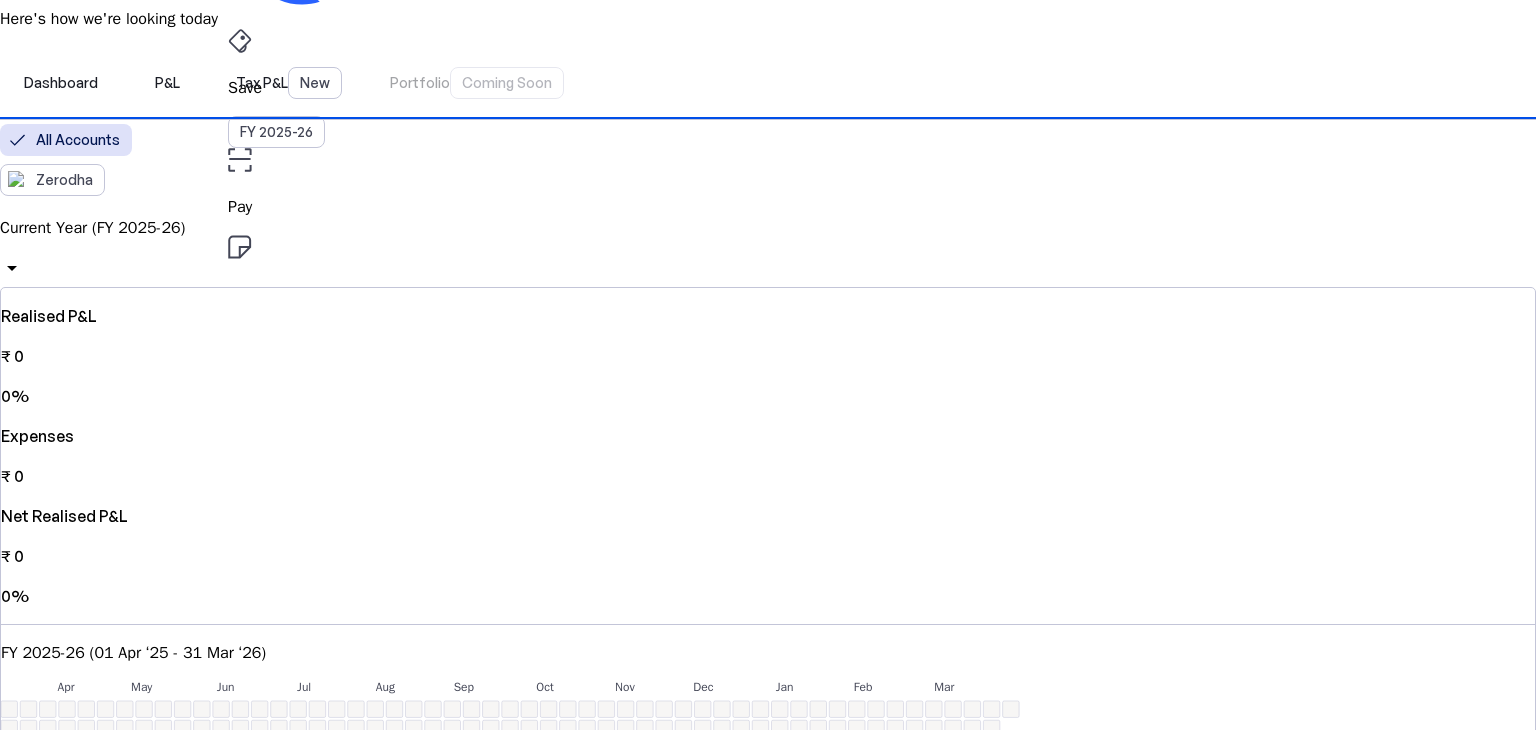 scroll, scrollTop: 115, scrollLeft: 0, axis: vertical 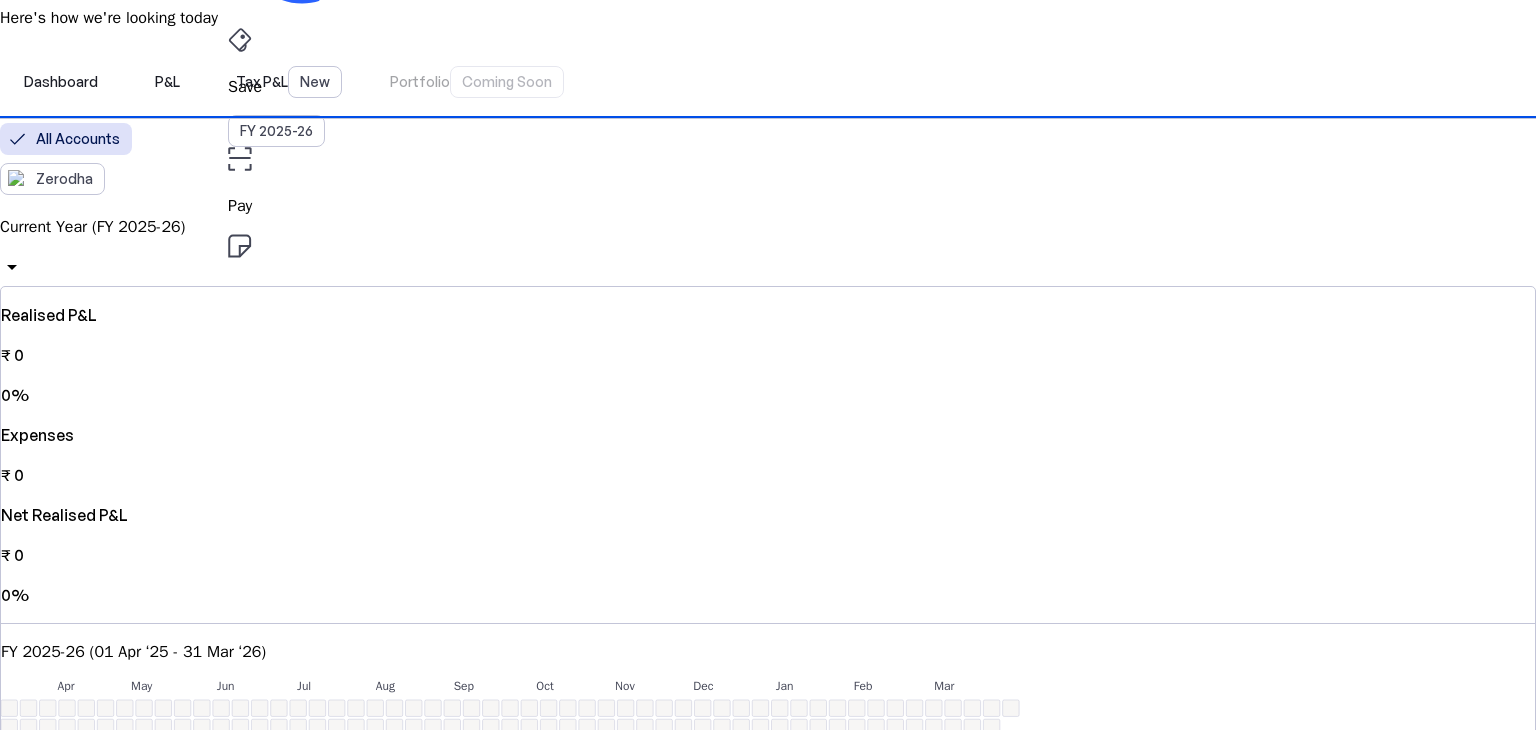 click on "Current Year (FY 2025-26)" at bounding box center [768, 227] 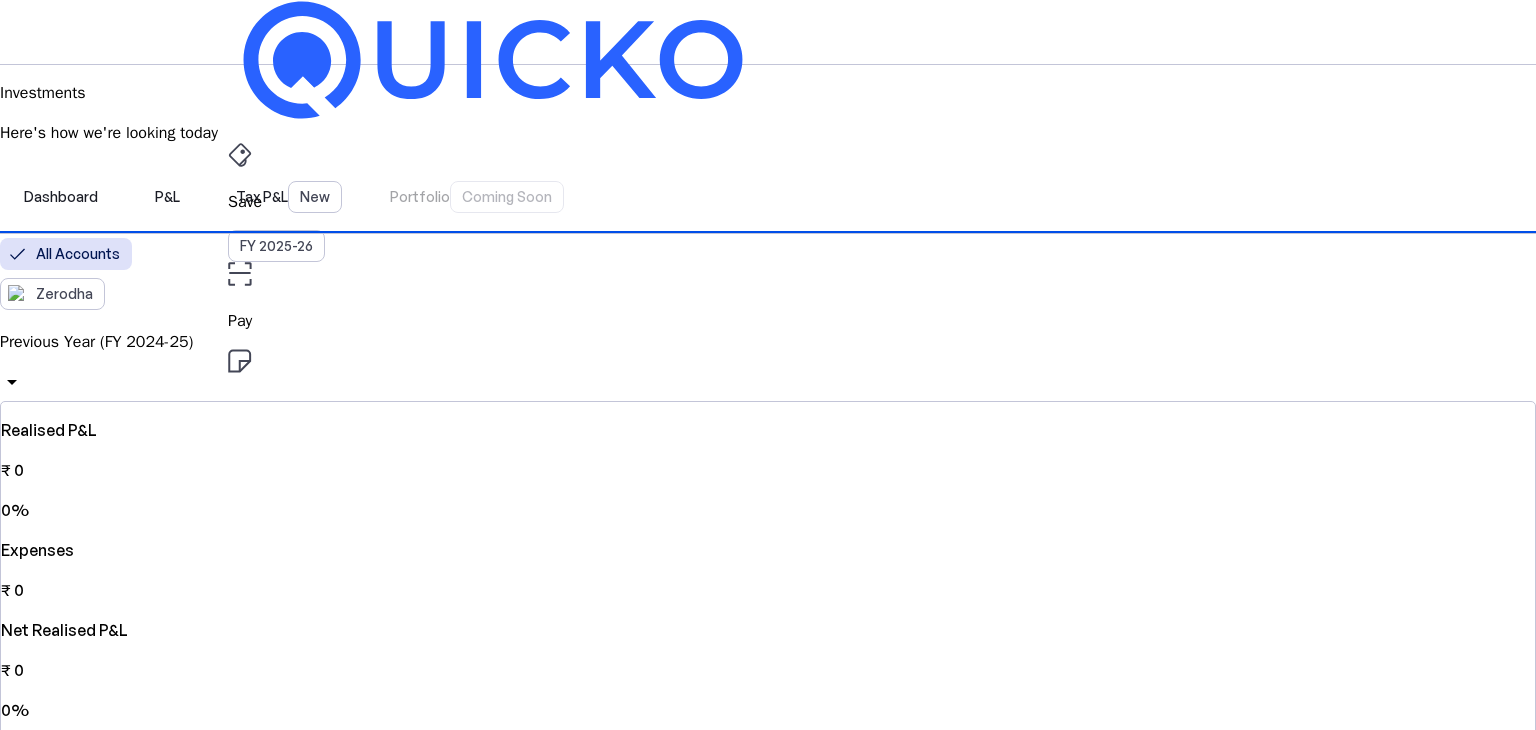 click on "Save FY [YEAR]-[YEAR]  Pay   File AY [YEAR]-[YEAR]  Investments  arrow_drop_down  SK   Upgrade  Investments Here's how we're looking today  Dashboard   P&L   Tax P&L  New  Portfolio  Coming Soon All Accounts  Zerodha   Previous Year (FY [YEAR]-[YEAR])   arrow_drop_down  Realised P&L ₹ 0 0% Expenses ₹ 0 Net Realised P&L ₹ 0 0% FY [YEAR]-[YEAR] ([DATE] - [DATE]) Apr May Jun Jul Aug Sep Oct Nov Dec Jan Feb Mar ₹0 on [DATE] ₹0 on [DATE] ₹0 on [DATE] ₹0 on [DATE] ₹0 on [DATE] ₹0 on [DATE] ₹0 on [DATE] ₹0 on [DATE] ₹0 on [DATE] ₹0 on [DATE] ₹0 on [DATE] ₹0 on [DATE] ₹0 on [DATE] ₹0 on [DATE] ₹0 on [DATE] ₹0 on [DATE] ₹0 on [DATE] ₹0 on [DATE] ₹0 on [DATE] ₹0 on [DATE] ₹0 on [DATE] ₹0 on [DATE] ₹0 on [DATE] ₹0 on [DATE] ₹0 on [DATE] ₹0 on [DATE] ₹0 on [DATE] ₹0 on [DATE] ₹0 on [DATE] ₹0 on [DATE] ₹0 on [DATE] ₹0 on [DATE] ₹0 on [DATE] 0%" at bounding box center (768, 1295) 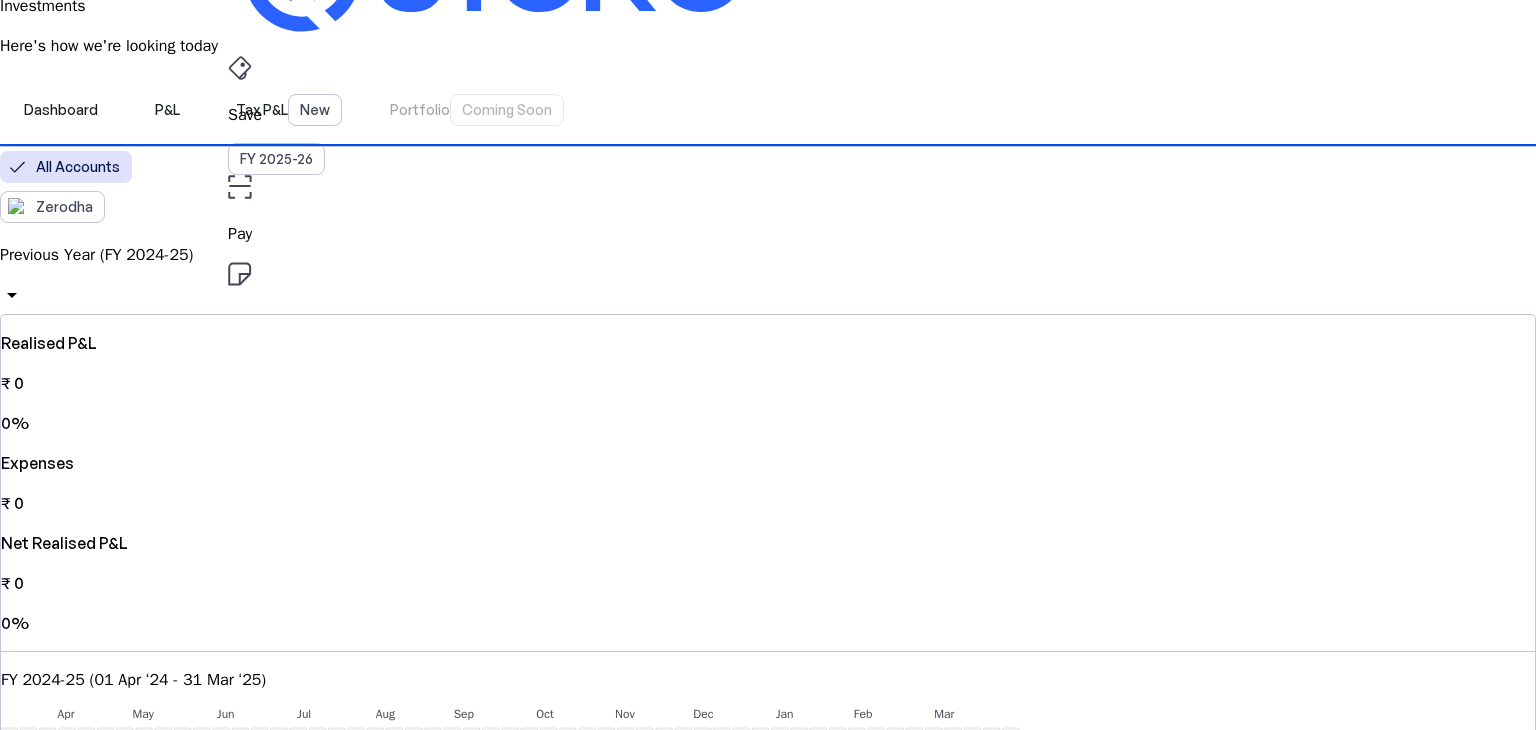 scroll, scrollTop: 0, scrollLeft: 0, axis: both 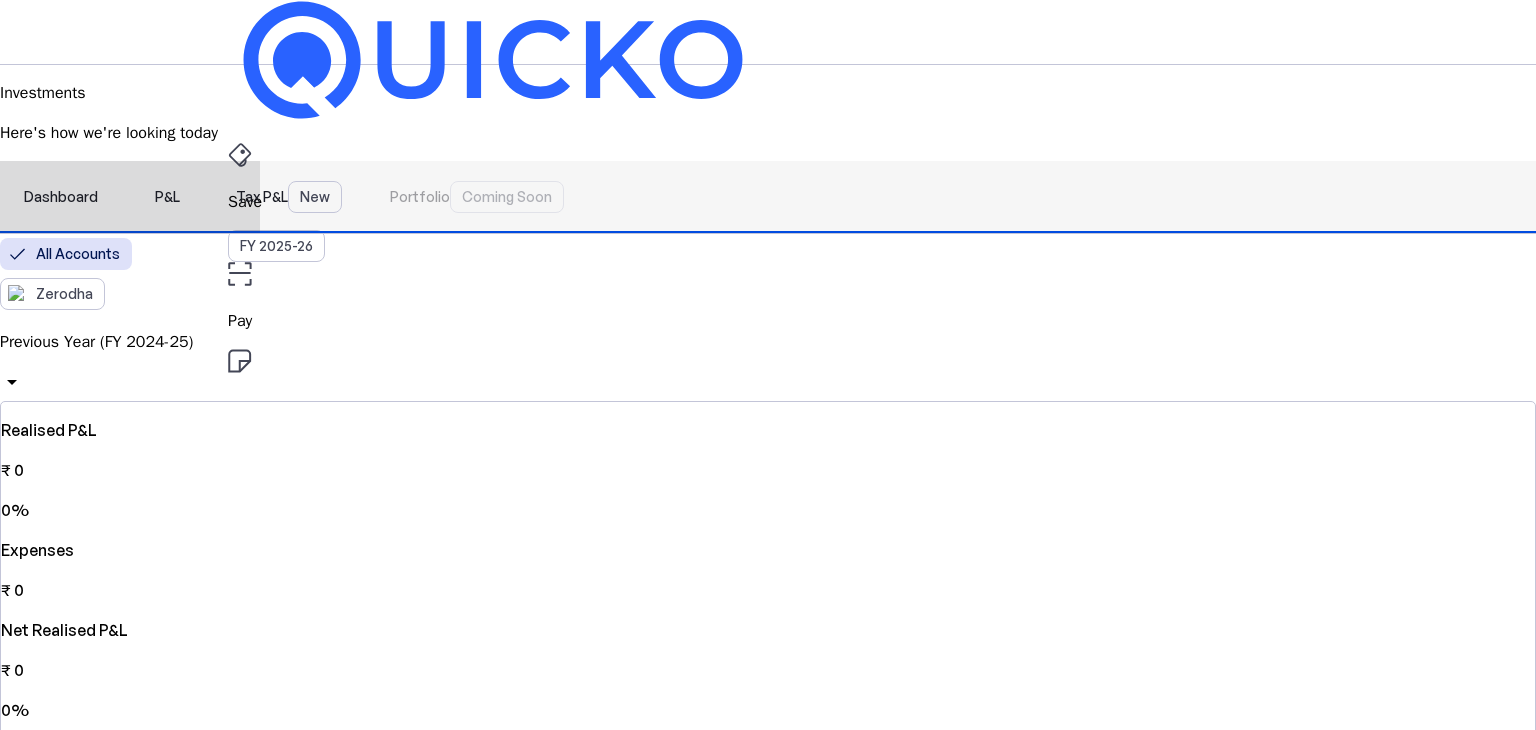 click on "Tax P&L  New" at bounding box center [289, 197] 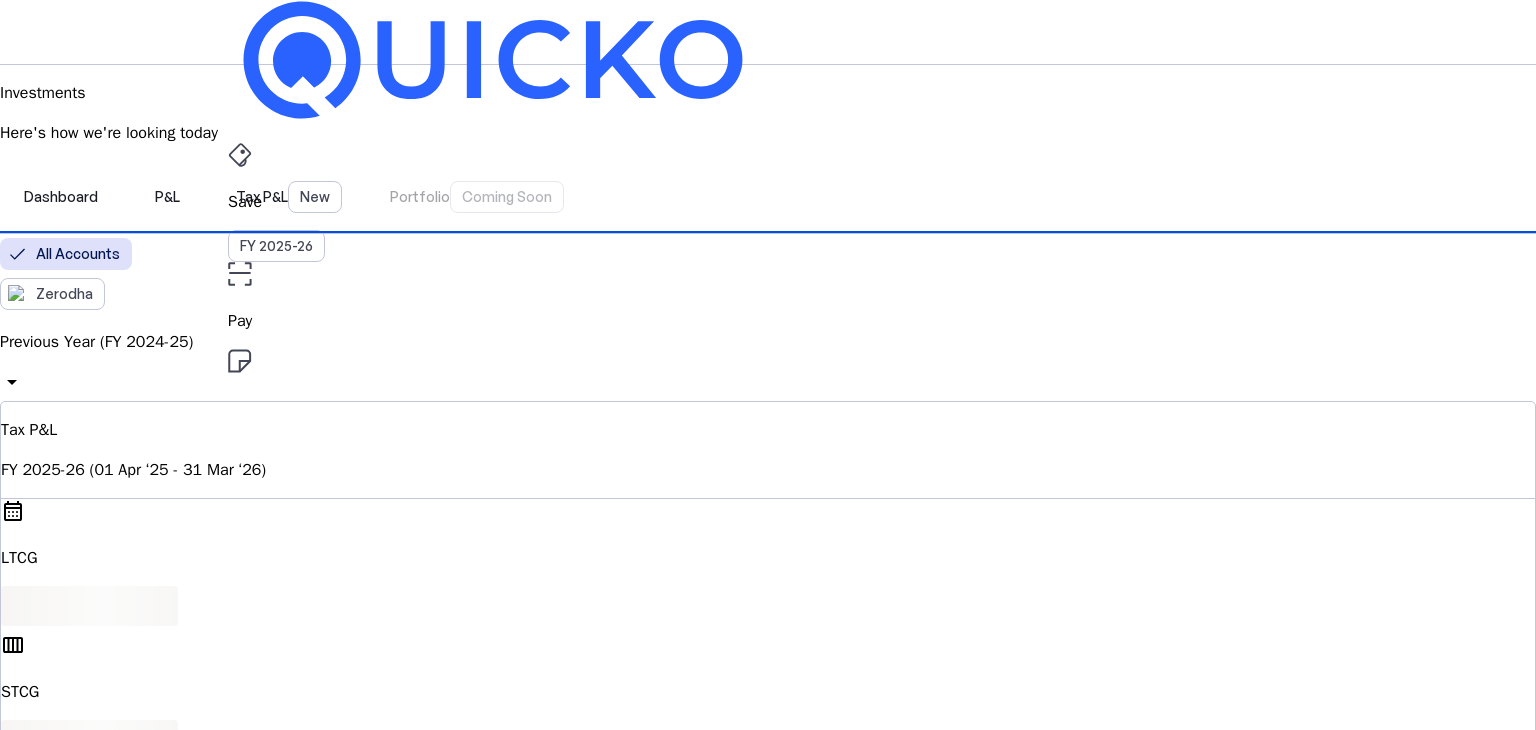 click on "Save FY [YEAR]-[YEAR] Pay File AY [YEAR]-[YEAR] Investments arrow_drop_down SK Upgrade Investments Here's how we're looking today Dashboard P&L Tax P&L New Portfolio Coming Soon All Accounts Zerodha Previous Year (FY [YEAR]-[YEAR]) arrow_drop_down Tax P&L FY [YEAR]-[YEAR] ([DATE] ‘[YEAR] - [DATE] ‘[YEAR]) calendar_month LTCG calendar_view_week STCG avg_time Intraday bid_landscape F&O view_stream View CG Breakdown © Quicko Infosoft Private Limited Built with favorite from Ahmedabad" at bounding box center (768, 622) 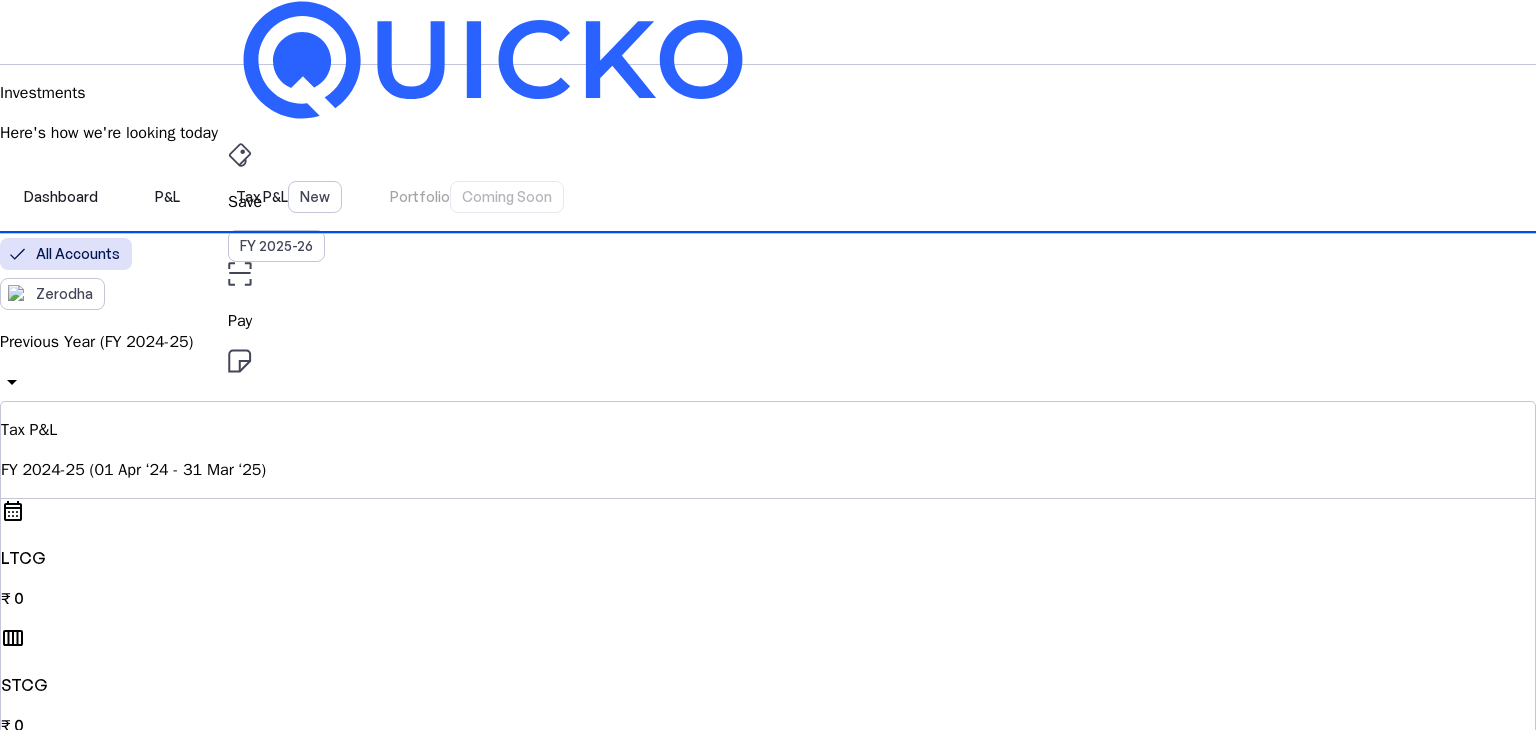 click on "Save FY [YEAR]-[YEAR]  Pay   File AY [YEAR]-[YEAR]  Investments  arrow_drop_down  SK   Upgrade  Investments Here's how we're looking today  Dashboard   P&L   Tax P&L  New  Portfolio  Coming Soon All Accounts  Zerodha   Previous Year (FY [YEAR]-[YEAR])   arrow_drop_down  Tax P&L FY [YEAR]-[YEAR] ([DATE] - [DATE]) calendar_month LTCG ₹ 0 calendar_view_week STCG ₹ 0 avg_time Intraday ₹ 0 bid_landscape F&O ₹ 0 view_stream  View Accrued CG  compare_arrows  View Settlements  sim_card_download  Download Report  Current Year Loss Adjustment LTCG STCG Intraday Income F&O Income Taxable Income ( ₹ 0 ) Total Sell value ₹ 0  Cost Of Acquisition ₹ 0 Cost Of Improvement ₹ 0  Transfer Expenses ₹ 0  Loss Set-Off  Long Term Capital Loss  ₹ 0   Short Term Capital Loss  ₹ 0   Intraday Loss  ₹ 0  F&O Loss  ₹ 0 Net Taxable Income ₹ 0 Add Settlements to view losses adjusted Add Settlements LTCG Loss Adjustment Net Tax P&L  Add settlements to see your net taxable income and  track any remaining losses  Built with" at bounding box center (768, 1356) 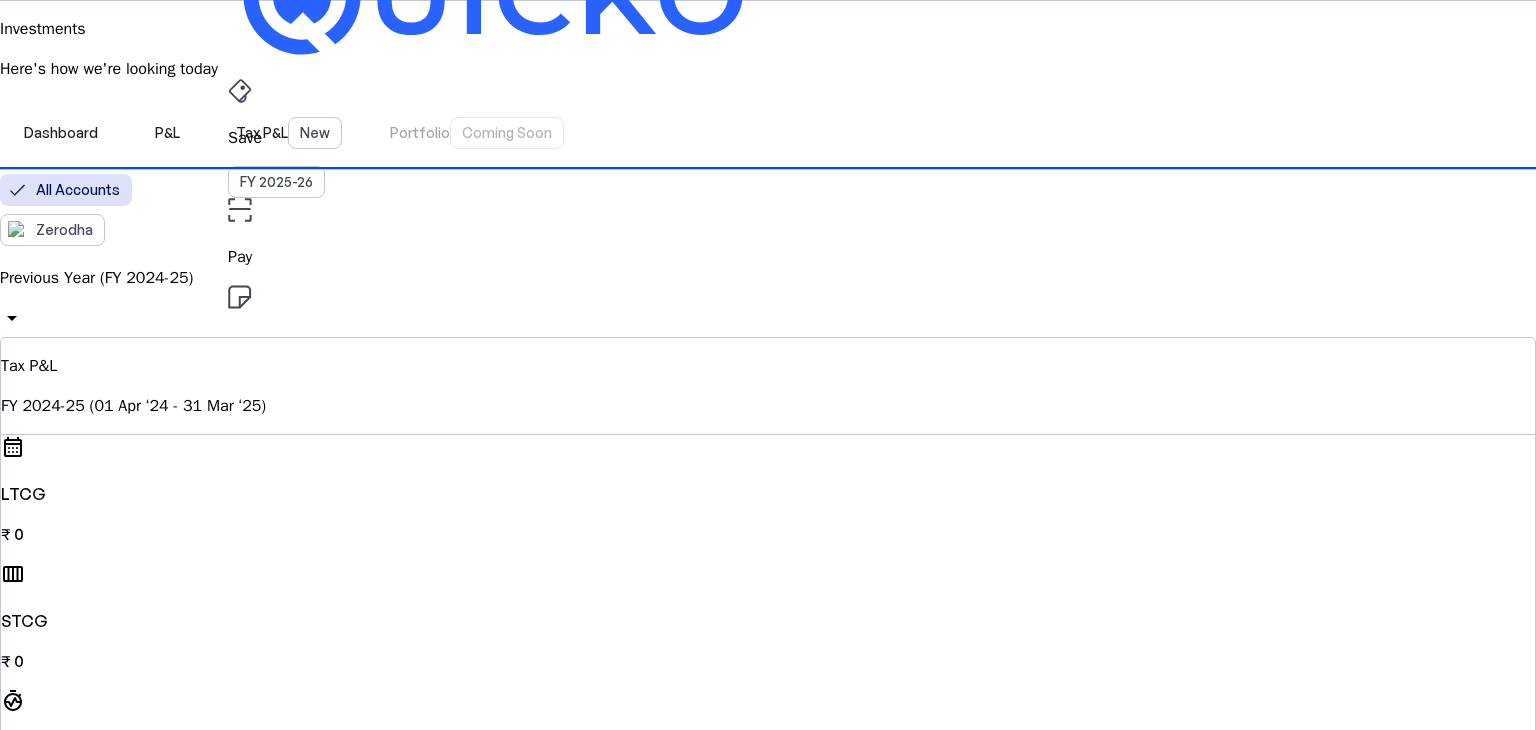 scroll, scrollTop: 0, scrollLeft: 0, axis: both 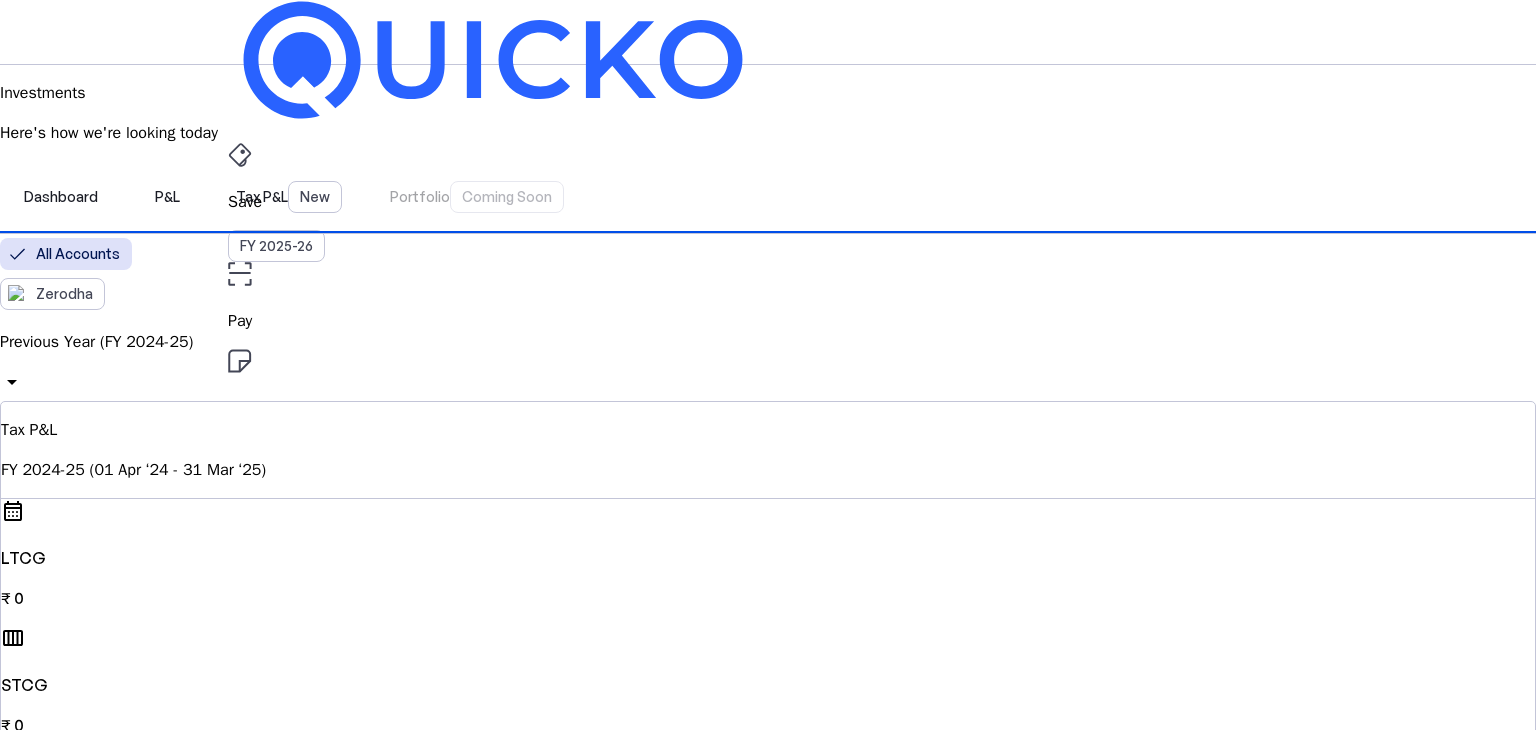 click on "Save FY [YEAR]-[YEAR]  Pay   File AY [YEAR]-[YEAR]  Investments  arrow_drop_down  SK   Upgrade  Investments Here's how we're looking today  Dashboard   P&L   Tax P&L  New  Portfolio  Coming Soon All Accounts  Zerodha   Previous Year (FY [YEAR]-[YEAR])   arrow_drop_down  Tax P&L FY [YEAR]-[YEAR] ([DATE] - [DATE]) calendar_month LTCG ₹ 0 calendar_view_week STCG ₹ 0 avg_time Intraday ₹ 0 bid_landscape F&O ₹ 0 view_stream  View Accrued CG  compare_arrows  View Settlements  sim_card_download  Download Report  Current Year Loss Adjustment LTCG STCG Intraday Income F&O Income Taxable Income ( ₹ 0 ) Total Sell value ₹ 0  Cost Of Acquisition ₹ 0 Cost Of Improvement ₹ 0  Transfer Expenses ₹ 0  Loss Set-Off  Long Term Capital Loss  ₹ 0   Short Term Capital Loss  ₹ 0   Intraday Loss  ₹ 0  F&O Loss  ₹ 0 Net Taxable Income ₹ 0 Add Settlements to view losses adjusted Add Settlements LTCG Loss Adjustment Net Tax P&L  Add settlements to see your net taxable income and  track any remaining losses  Built with" at bounding box center (768, 1356) 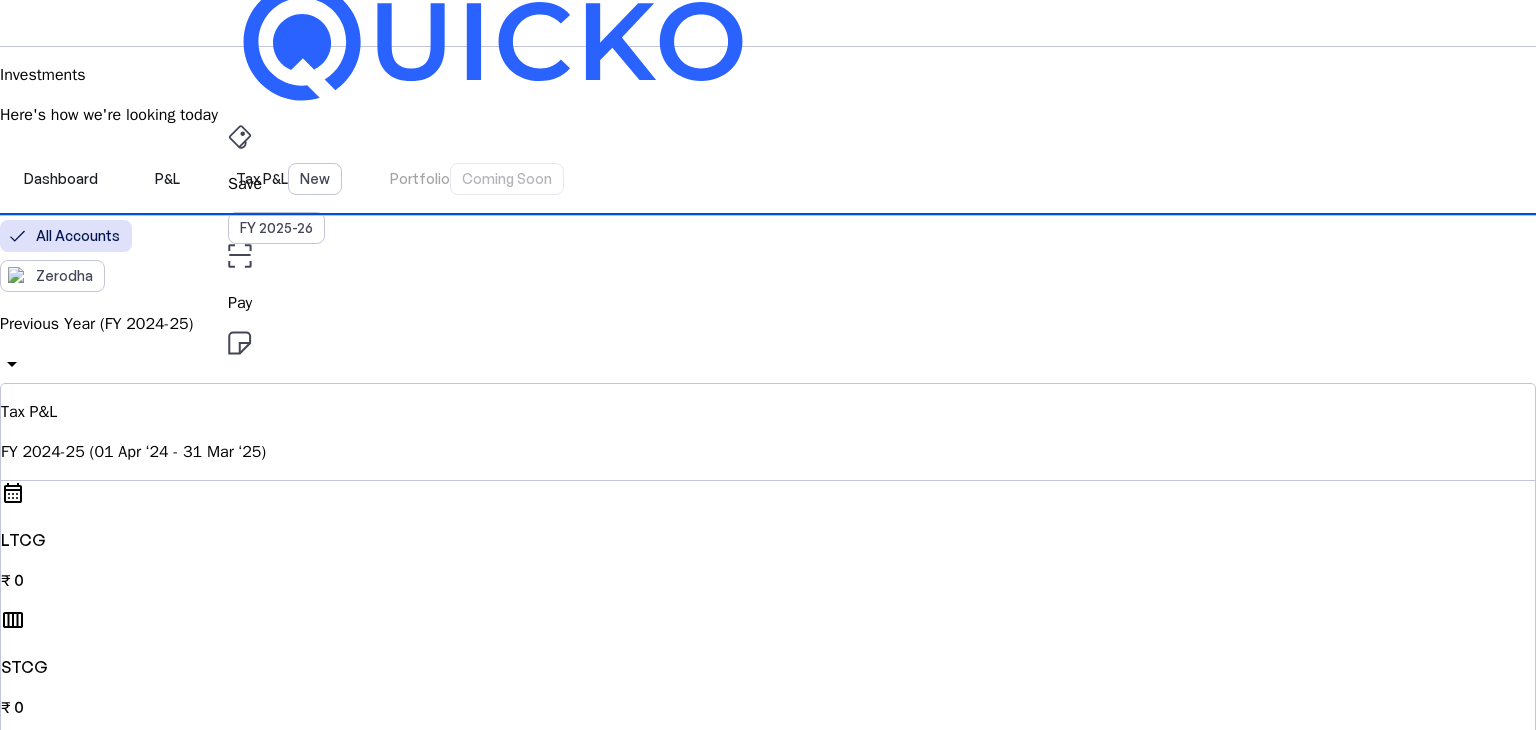 scroll, scrollTop: 0, scrollLeft: 0, axis: both 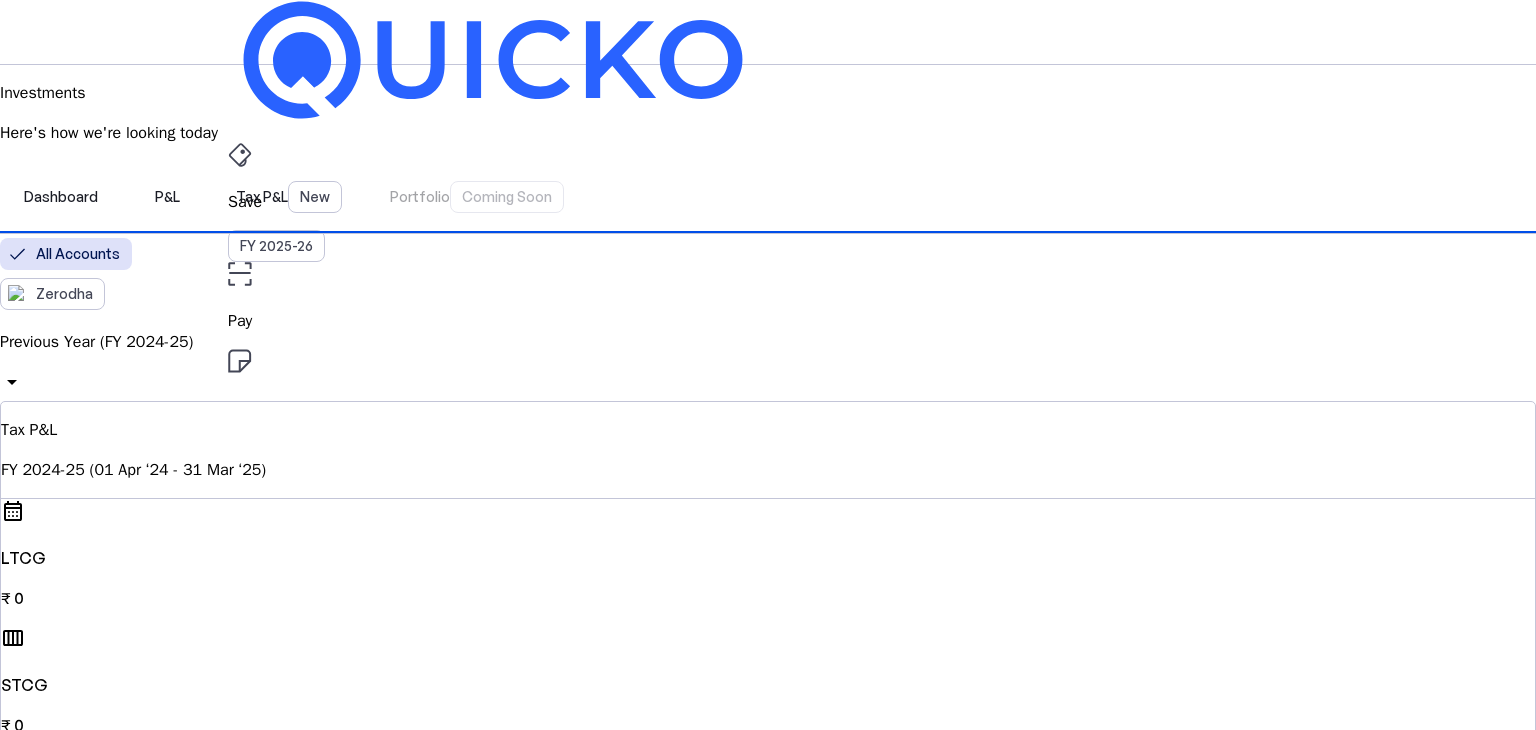 click at bounding box center [493, 60] 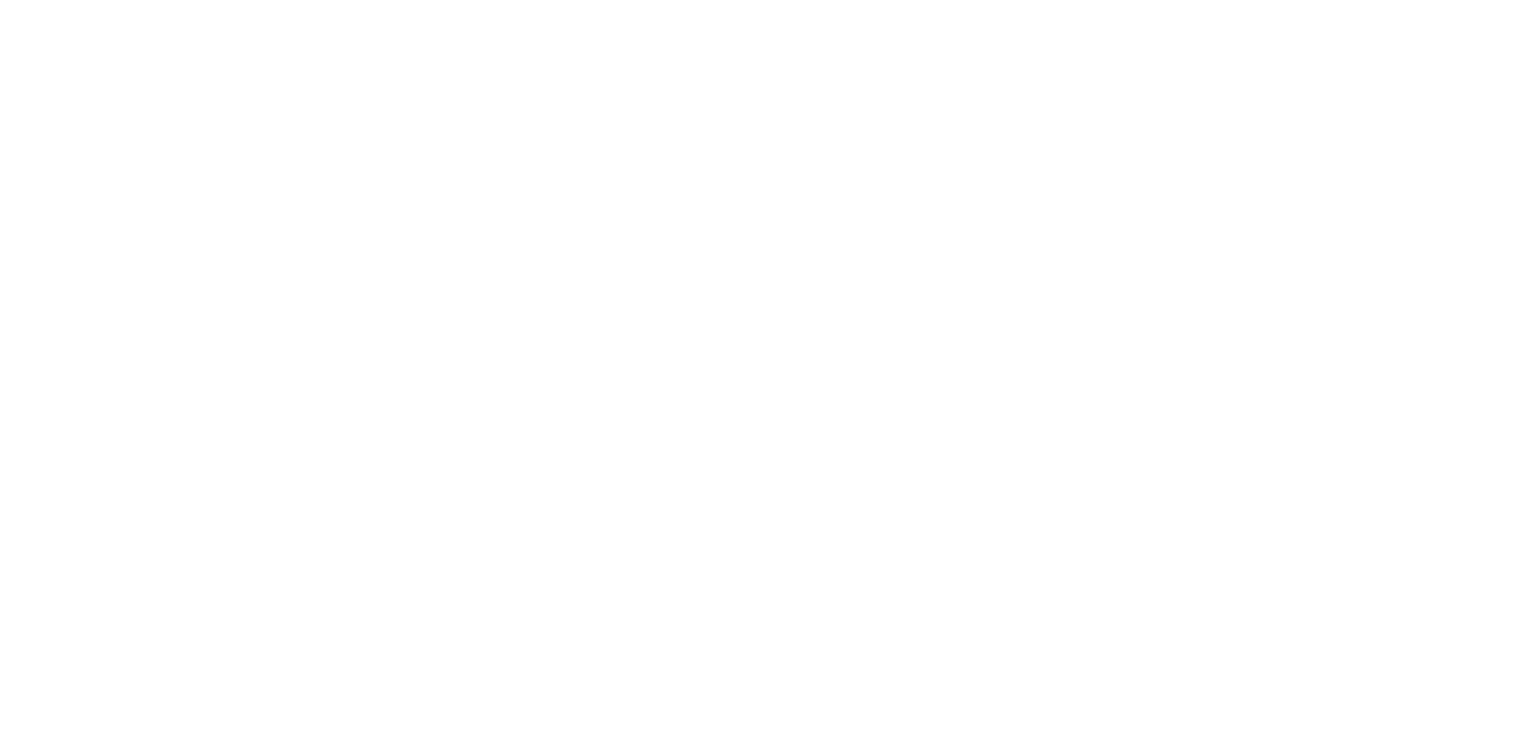 scroll, scrollTop: 0, scrollLeft: 0, axis: both 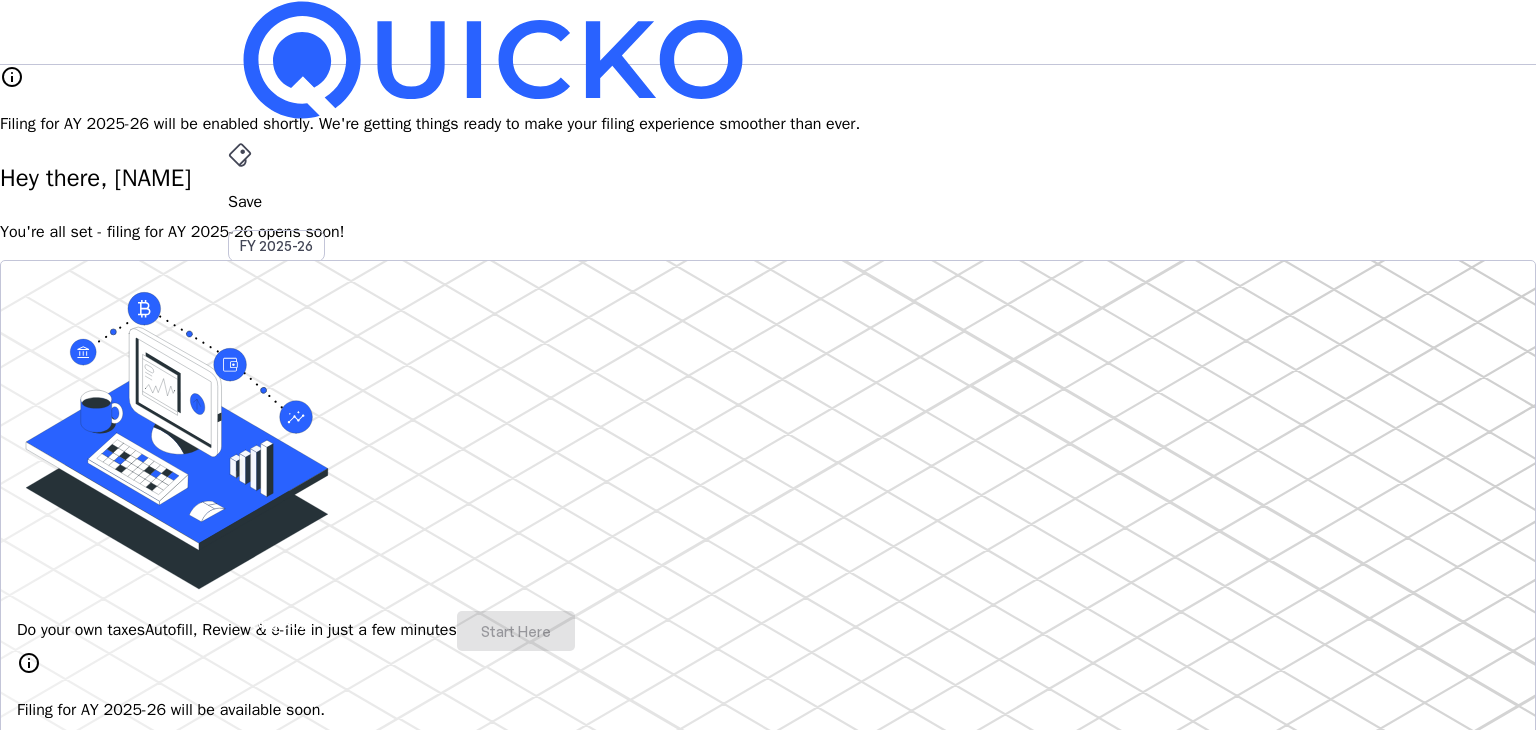 click on "File" at bounding box center (768, 408) 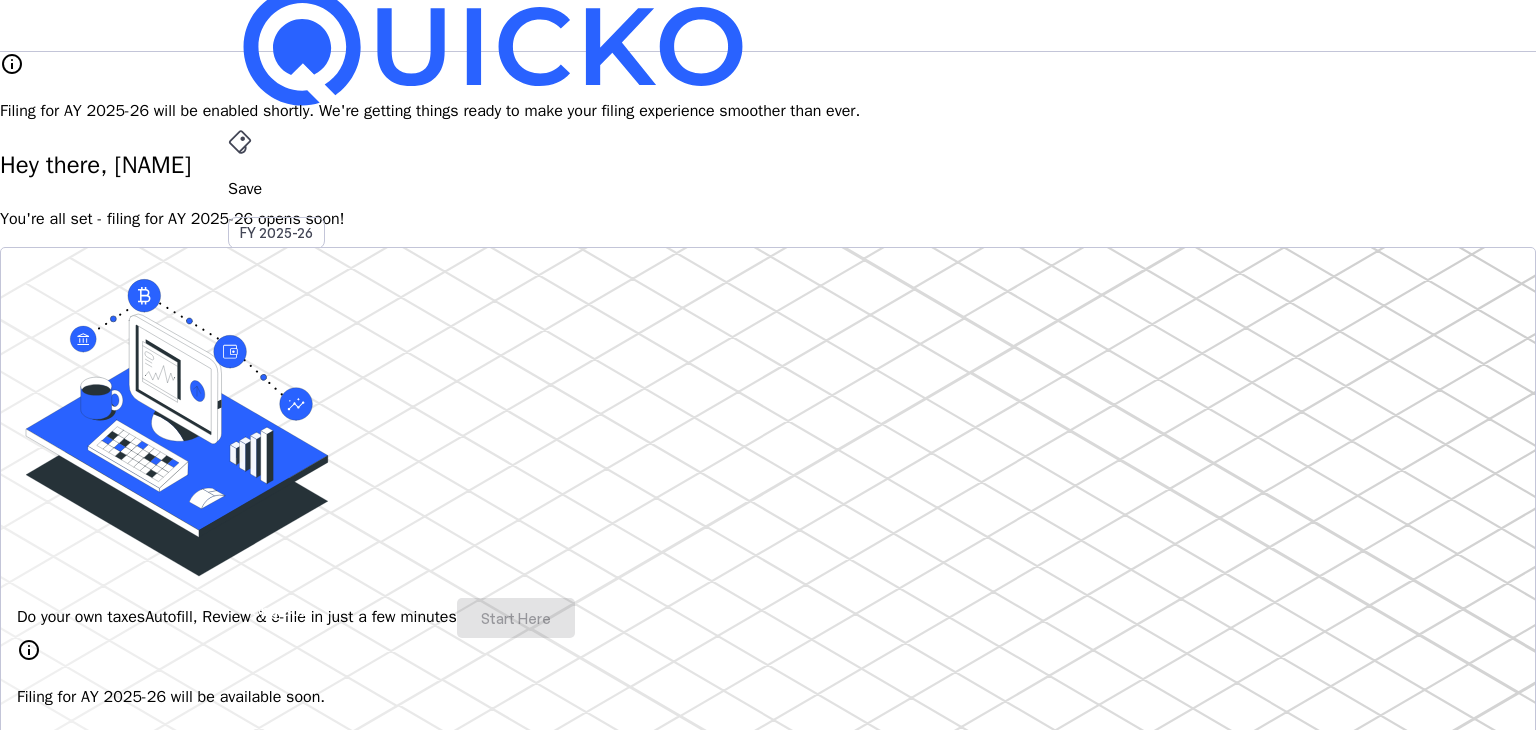 scroll, scrollTop: 0, scrollLeft: 0, axis: both 